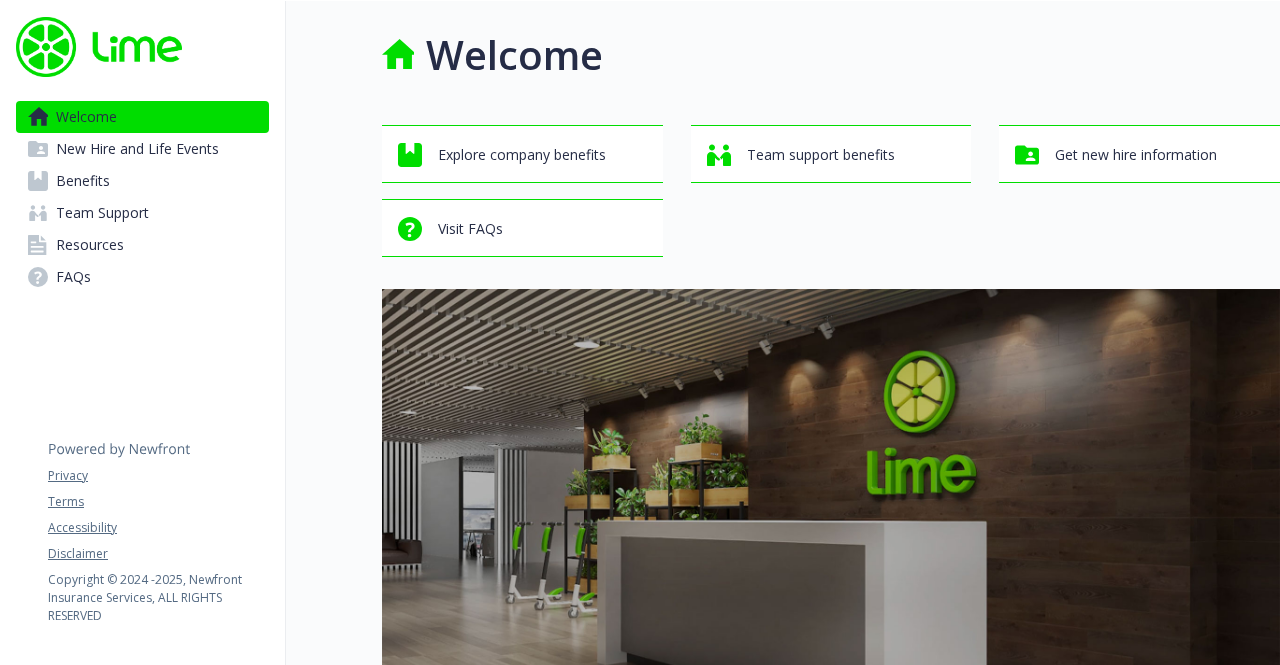 scroll, scrollTop: 0, scrollLeft: 0, axis: both 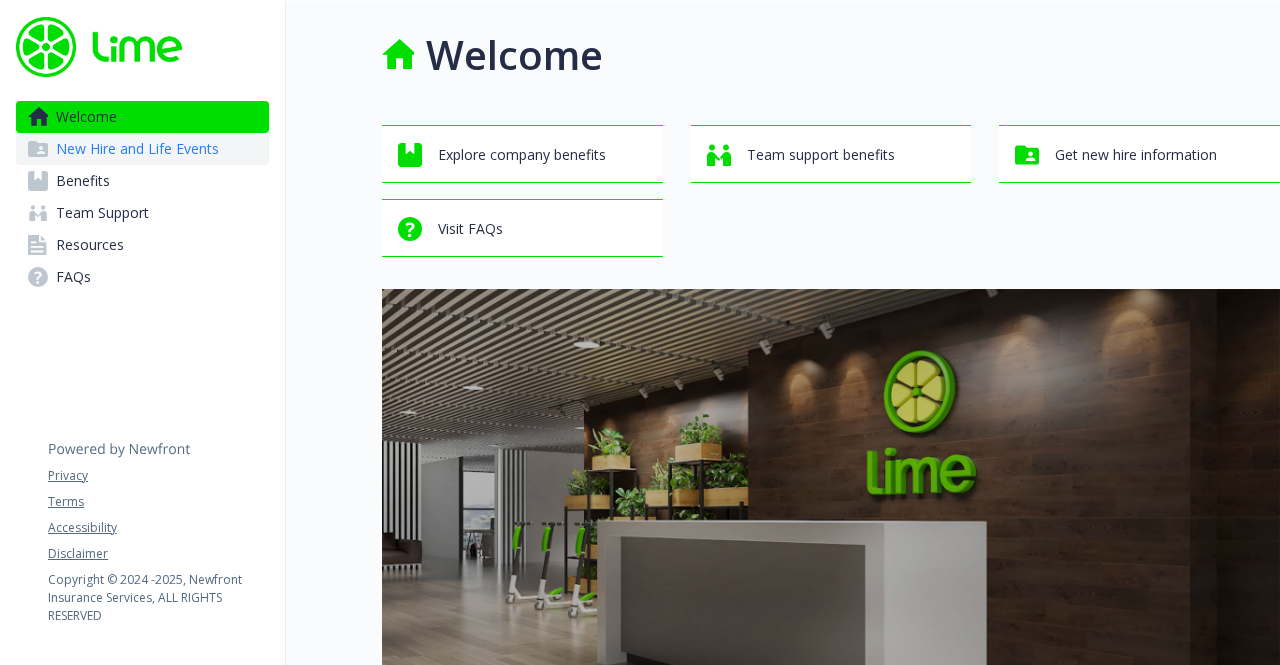 click on "New Hire and Life Events" at bounding box center [137, 149] 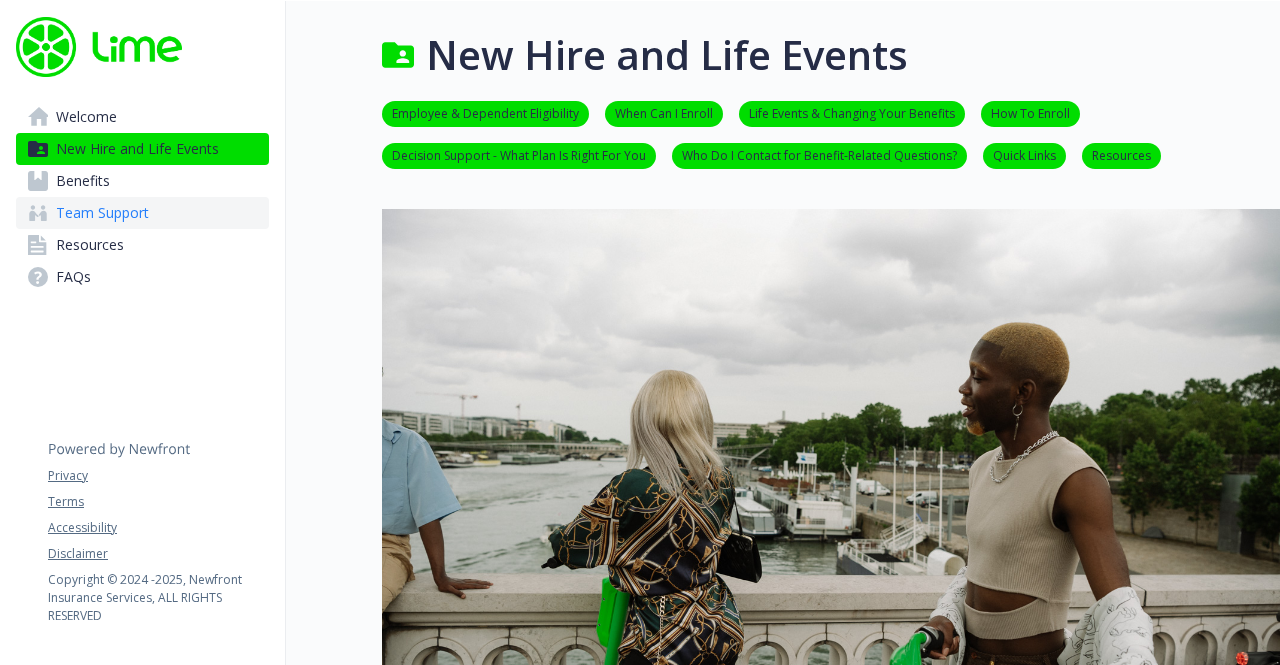 click on "Team Support" at bounding box center (102, 213) 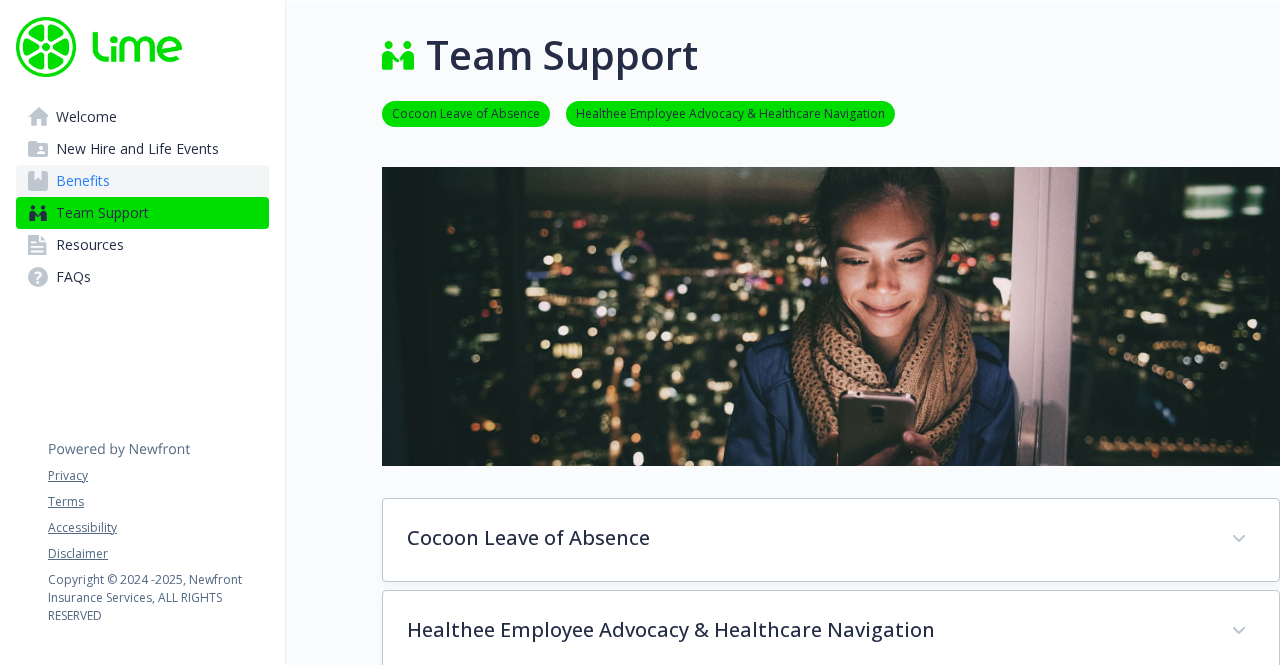 click on "Benefits" at bounding box center [142, 181] 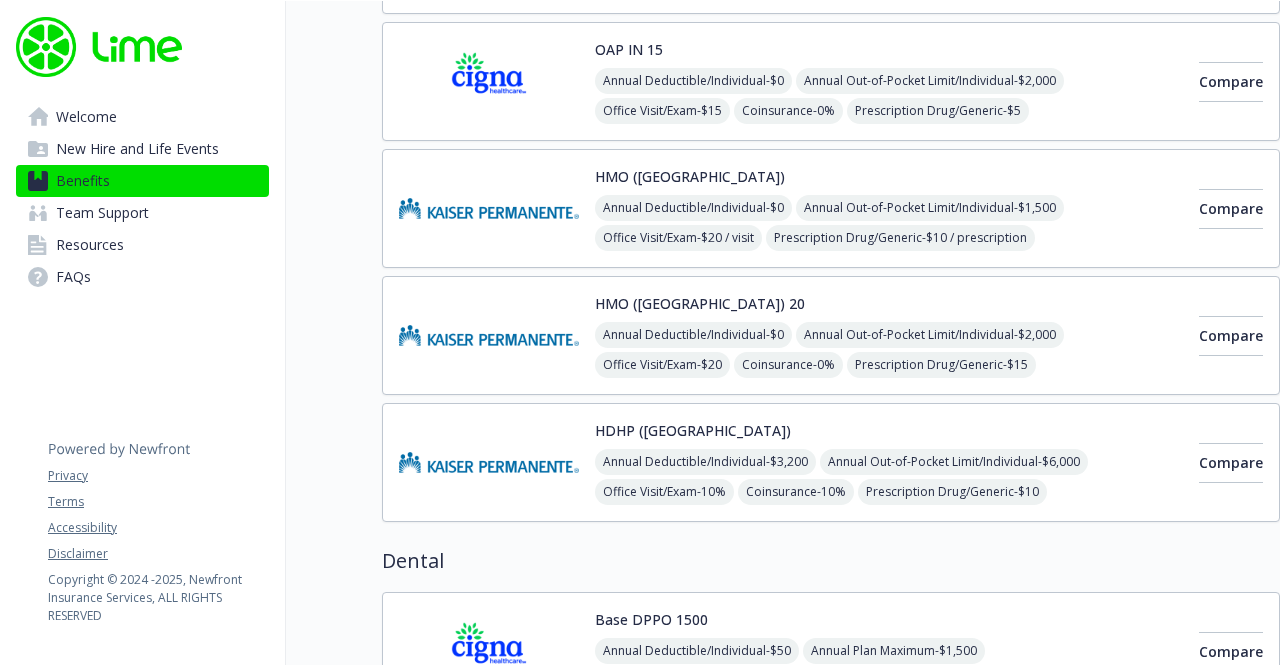 scroll, scrollTop: 459, scrollLeft: 0, axis: vertical 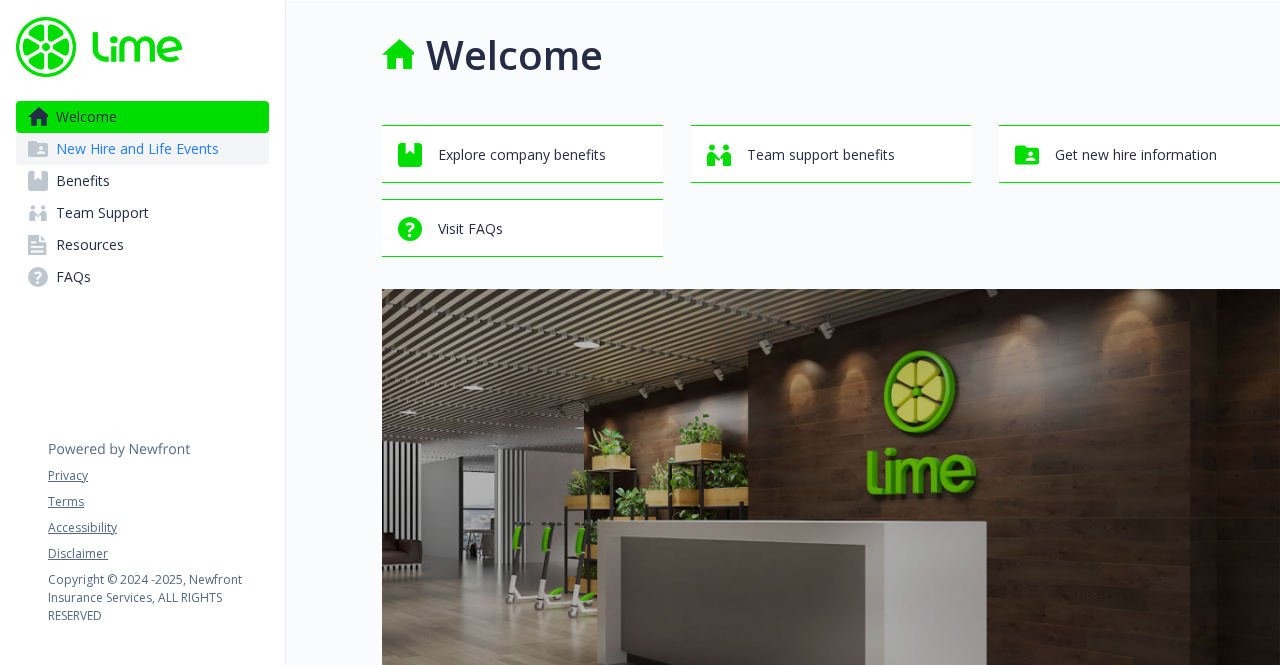 click on "New Hire and Life Events" at bounding box center [137, 149] 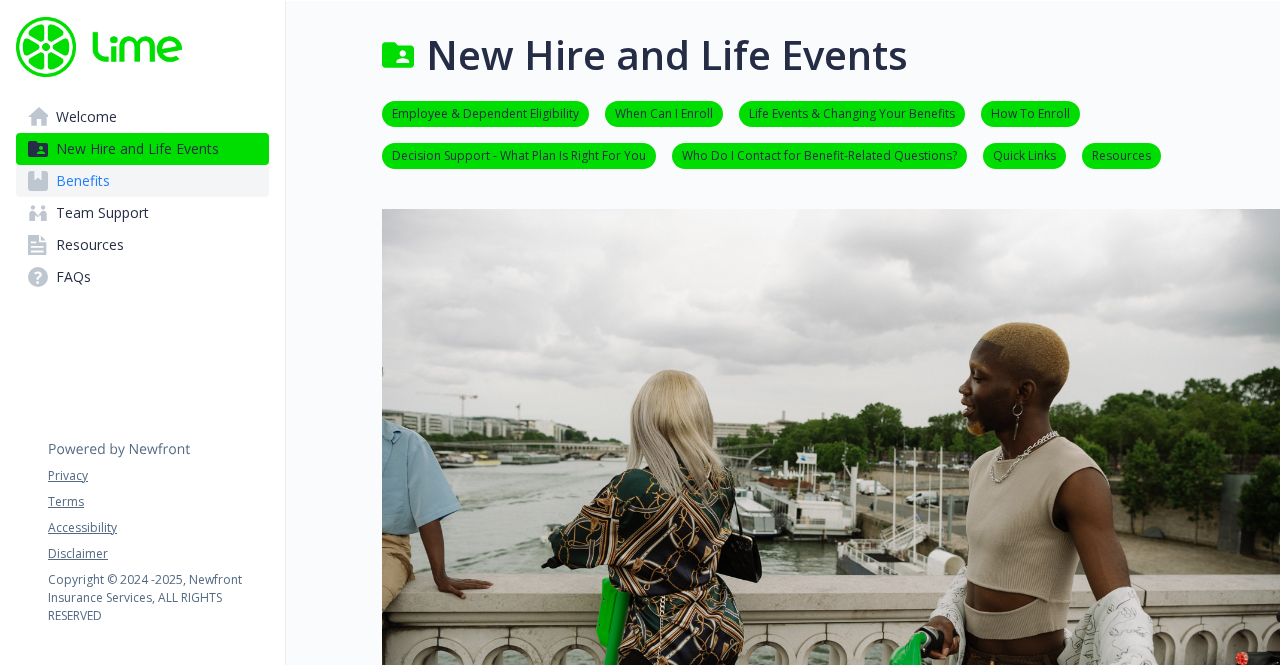 click on "Benefits" at bounding box center [142, 181] 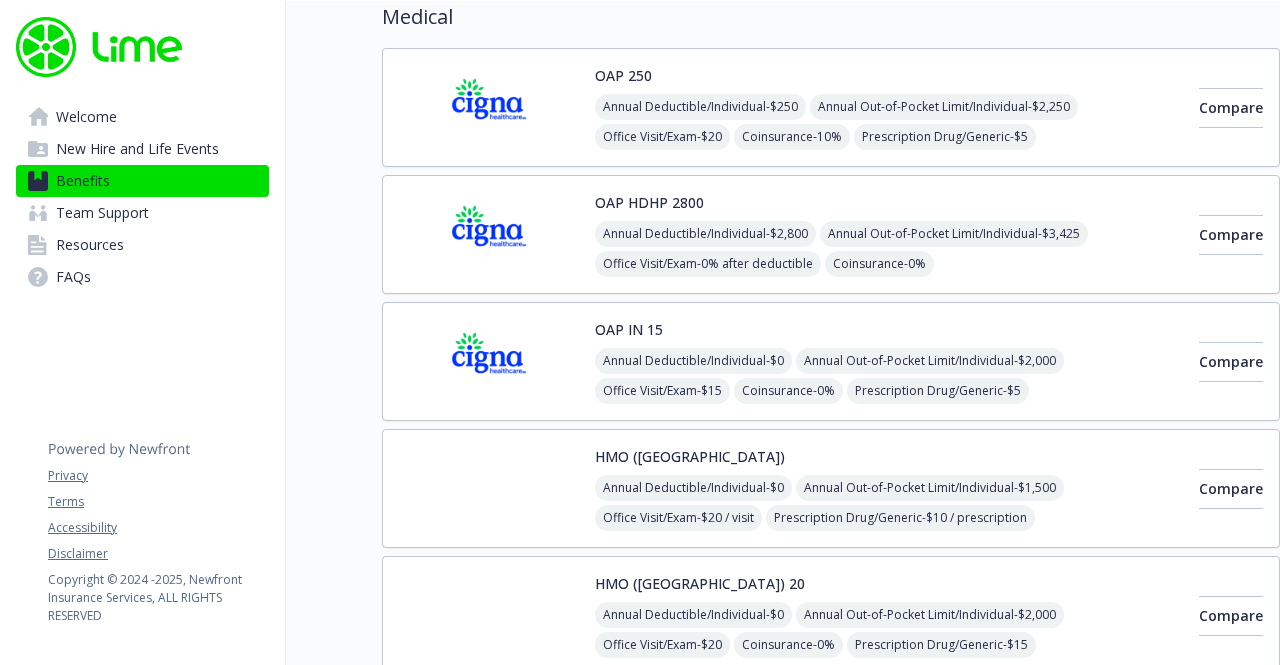 scroll, scrollTop: 181, scrollLeft: 0, axis: vertical 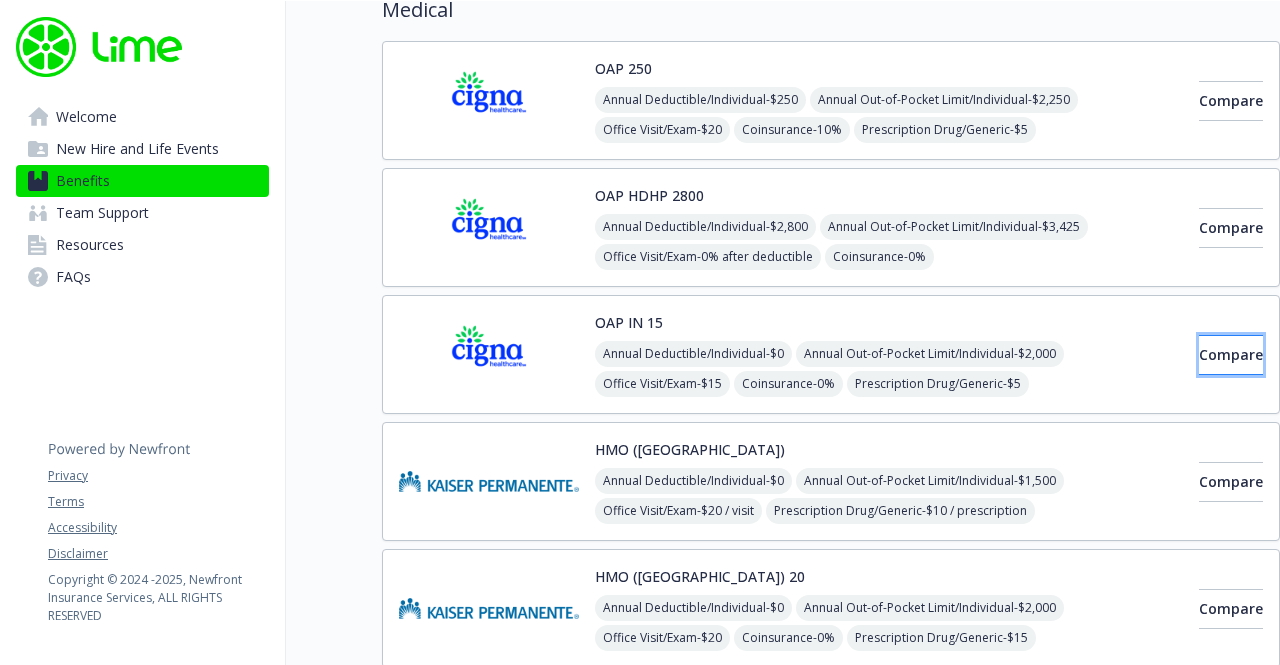 click on "Compare" at bounding box center [1231, 354] 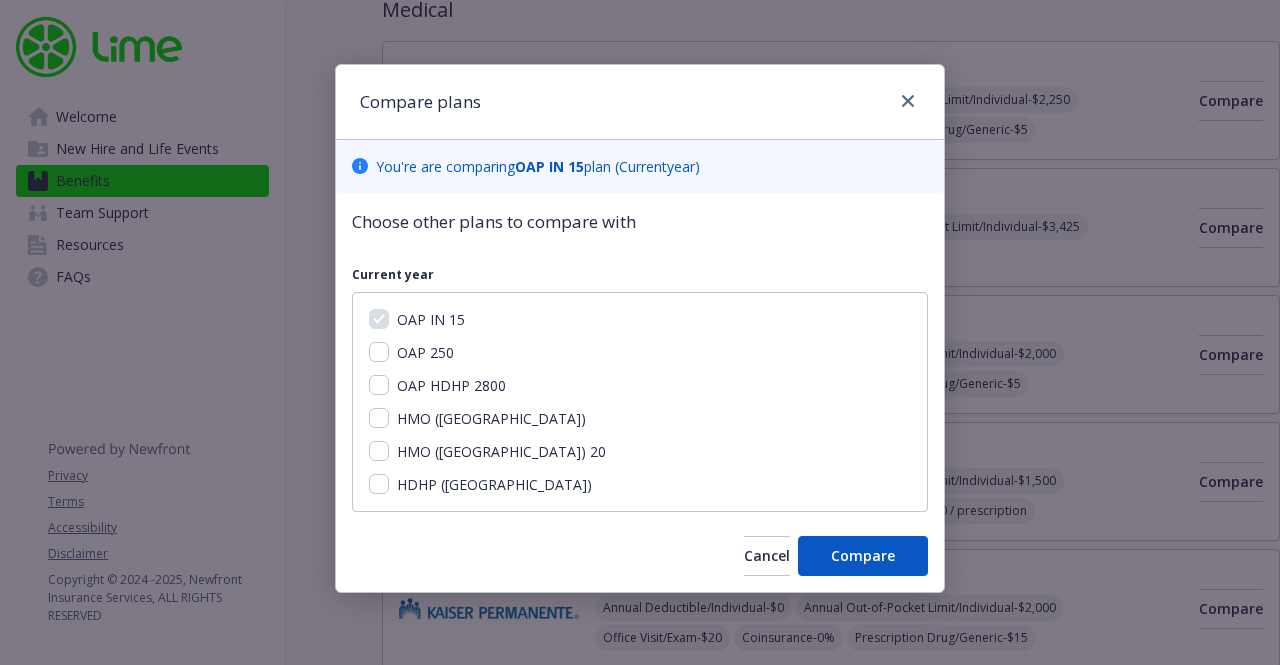 click on "OAP HDHP 2800" at bounding box center [451, 385] 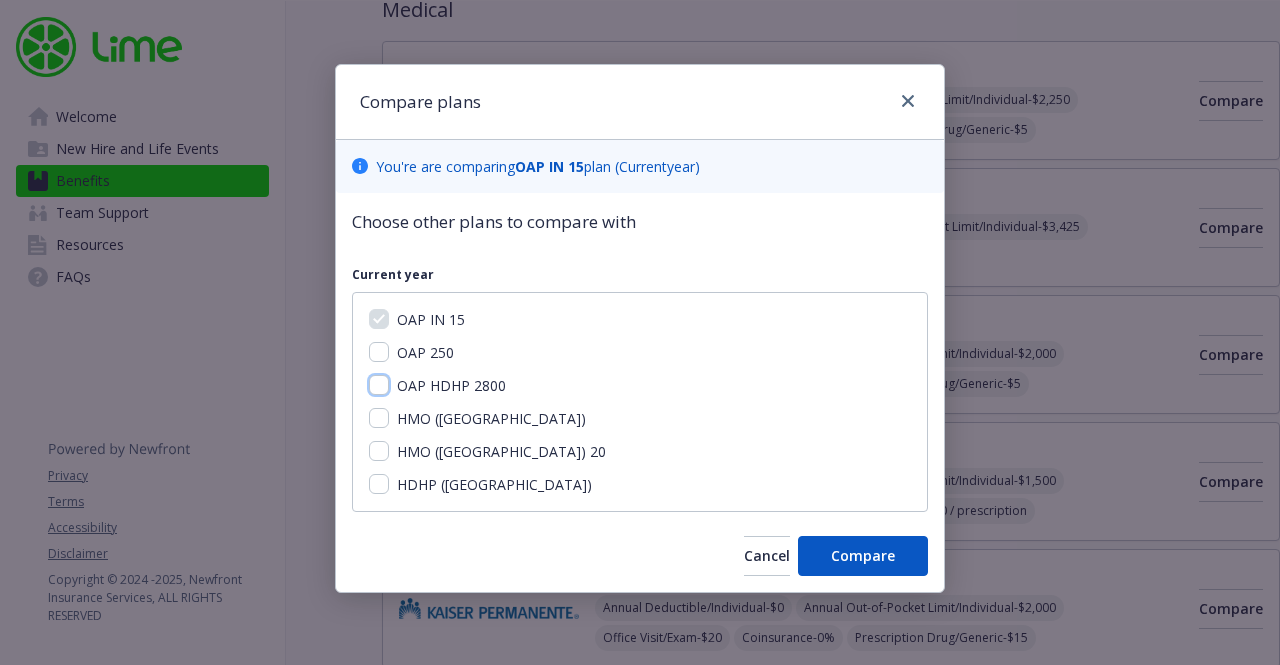 click on "OAP HDHP 2800" at bounding box center (379, 385) 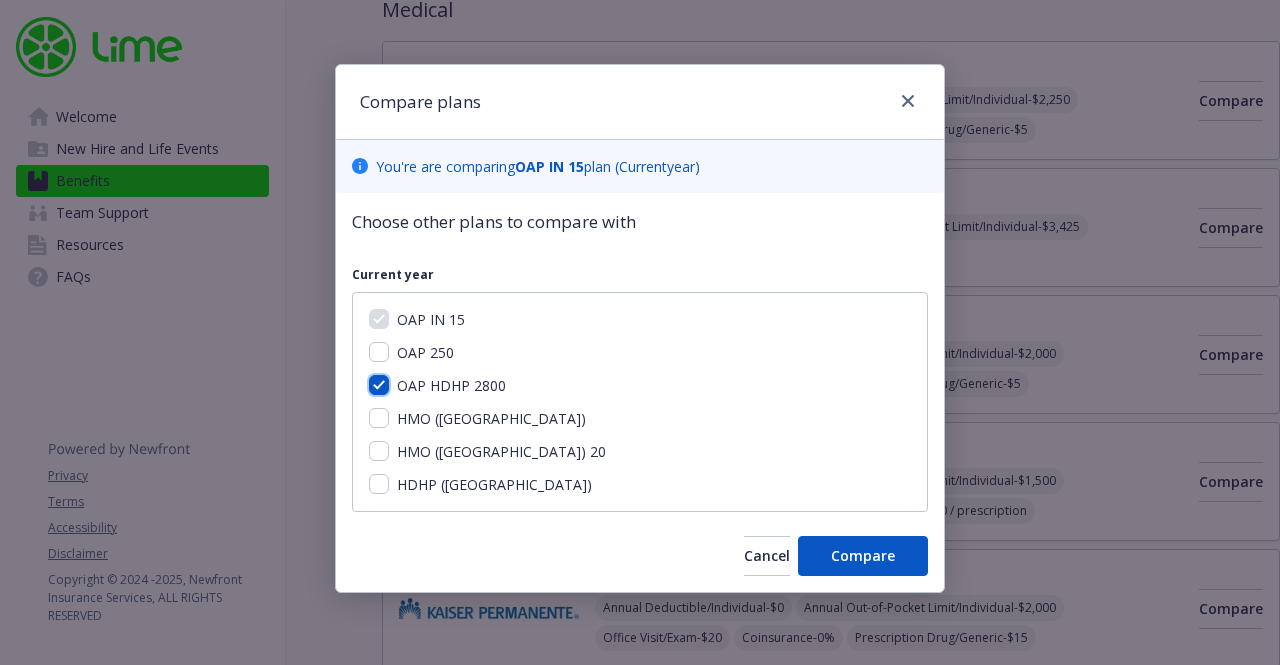 checkbox on "true" 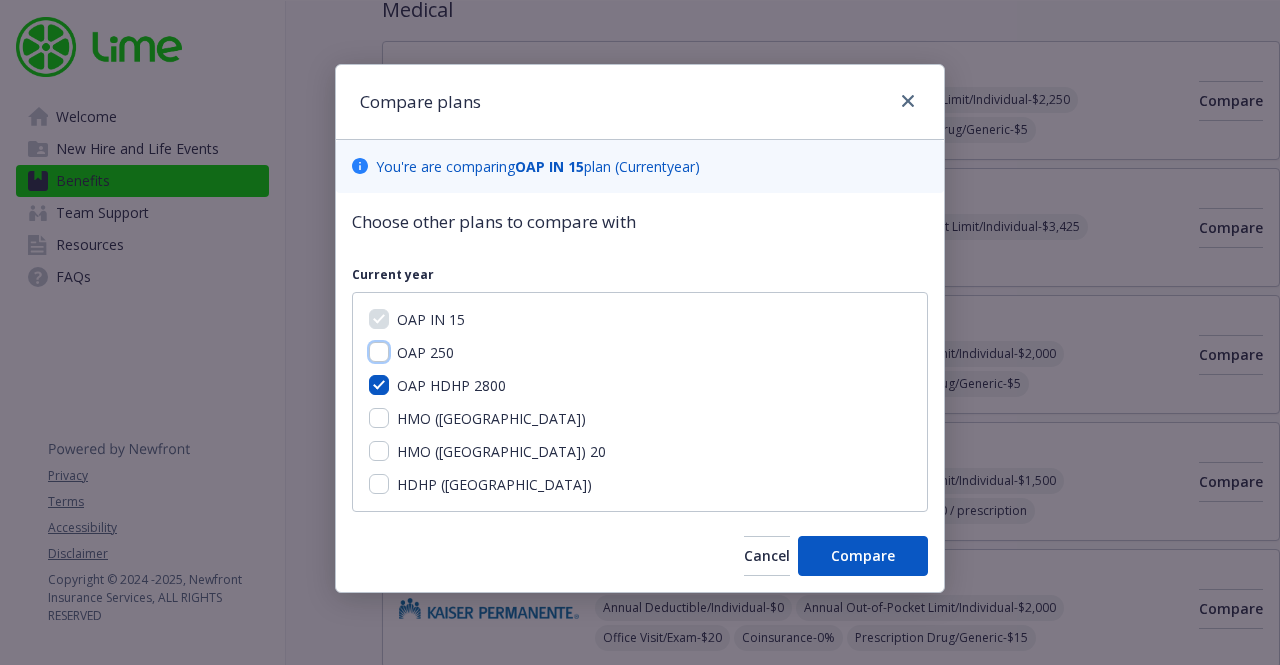 click on "OAP 250" at bounding box center (379, 352) 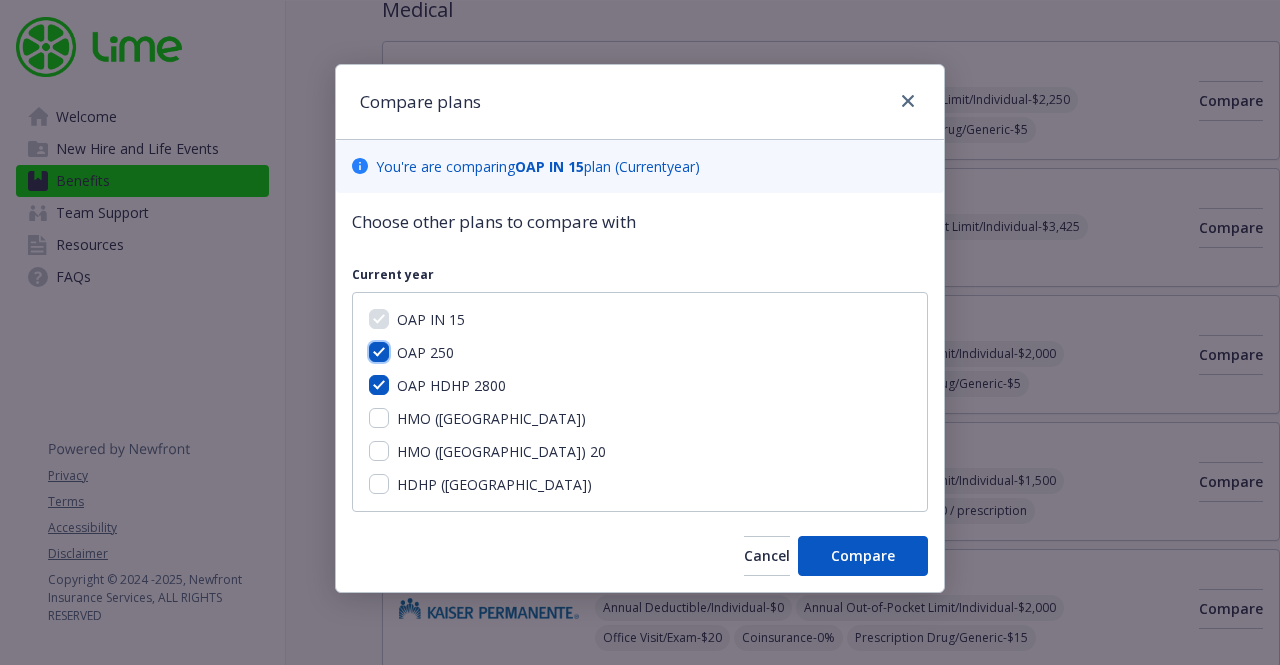 checkbox on "true" 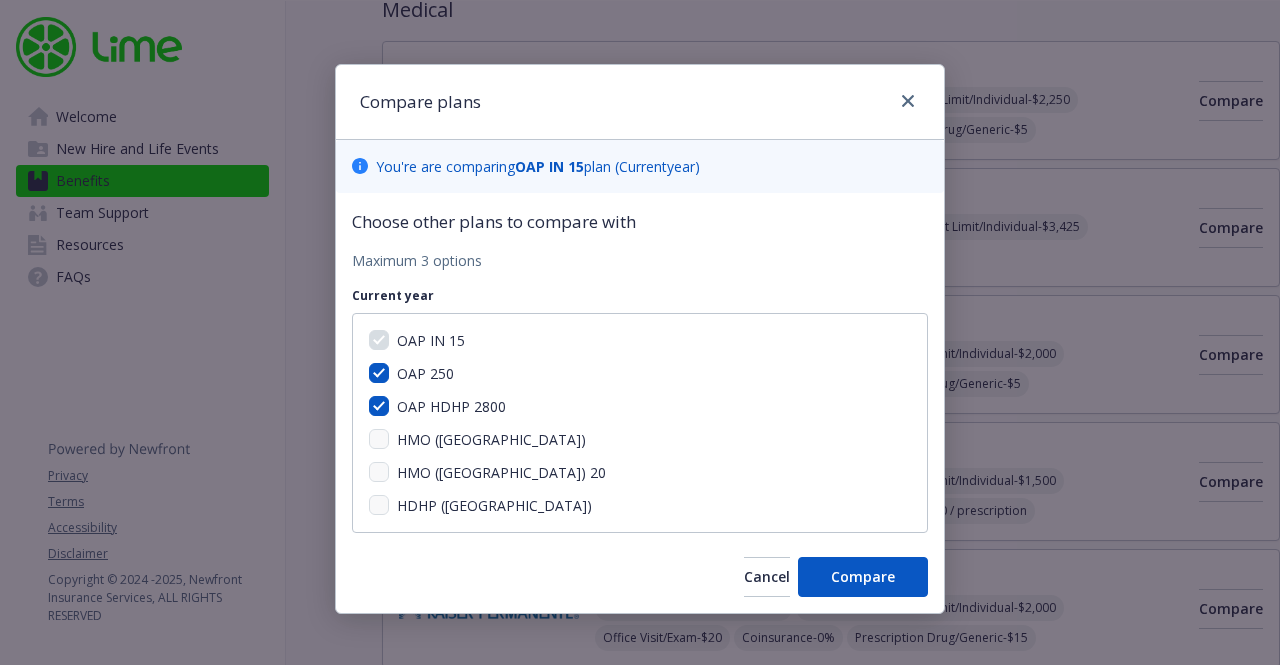 click on "Choose other plans to compare with Maximum 3 options Current year OAP IN 15 OAP 250 OAP HDHP 2800 HMO (CA) HMO (WA) 20 HDHP (CA) Cancel Compare" at bounding box center [640, 403] 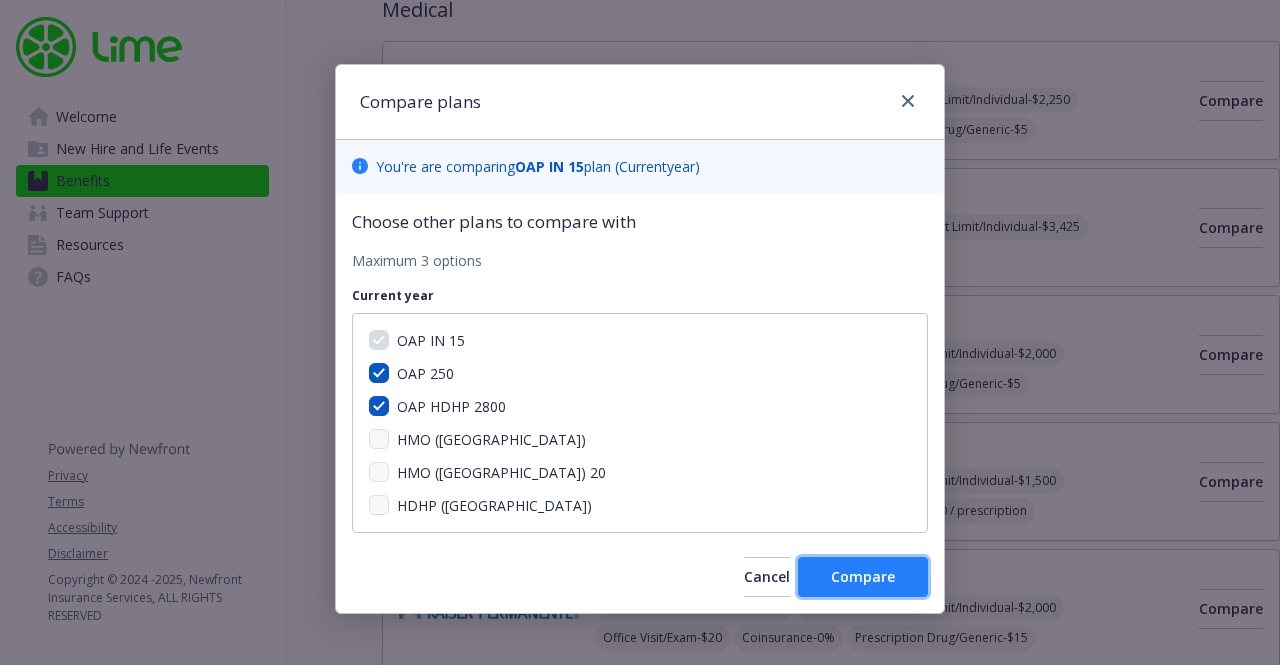 click on "Compare" at bounding box center [863, 577] 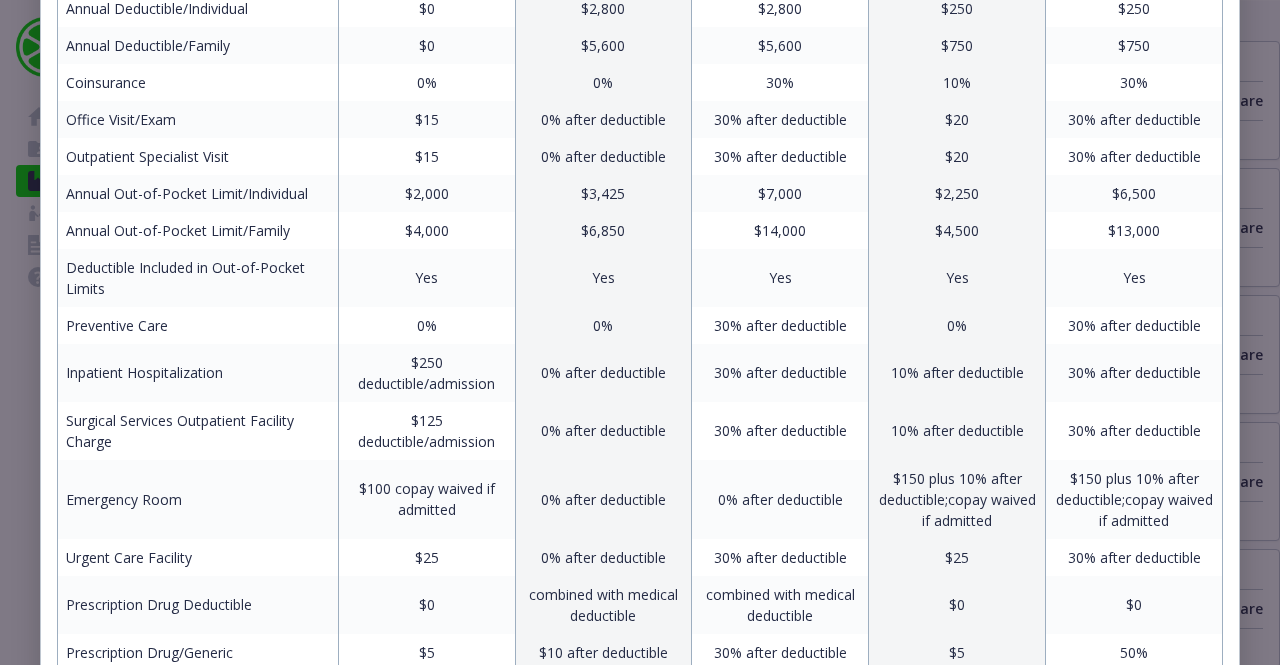 scroll, scrollTop: 0, scrollLeft: 0, axis: both 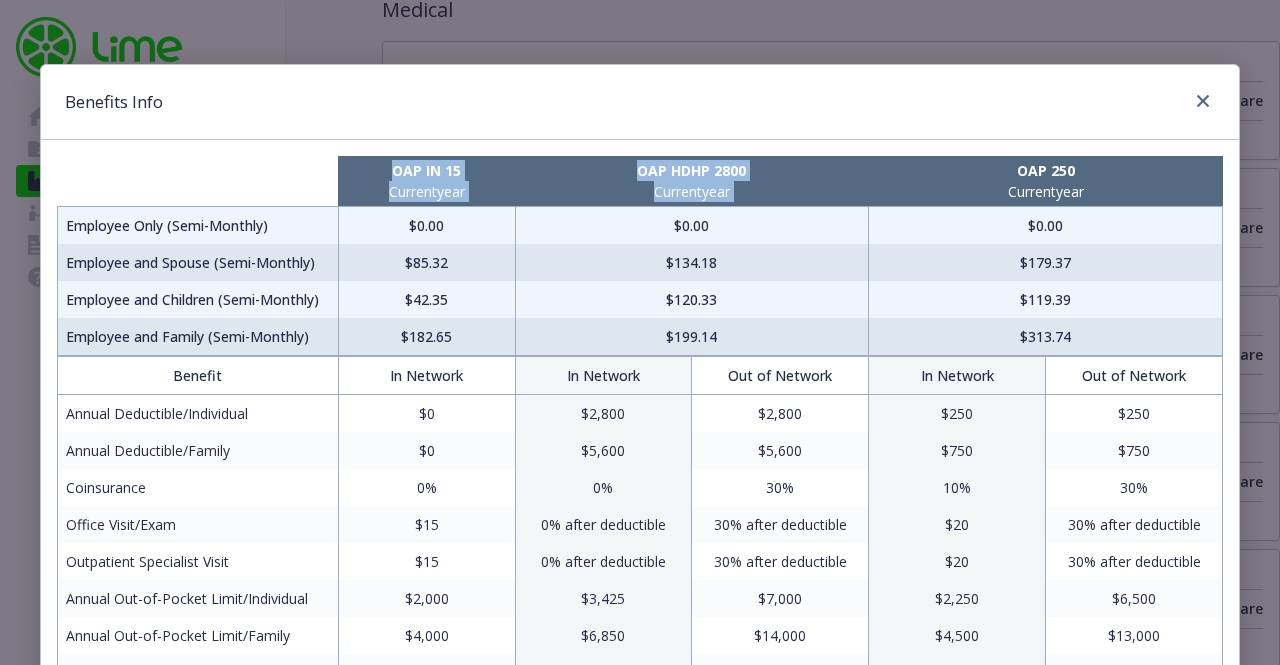 drag, startPoint x: 378, startPoint y: 155, endPoint x: 978, endPoint y: 166, distance: 600.1008 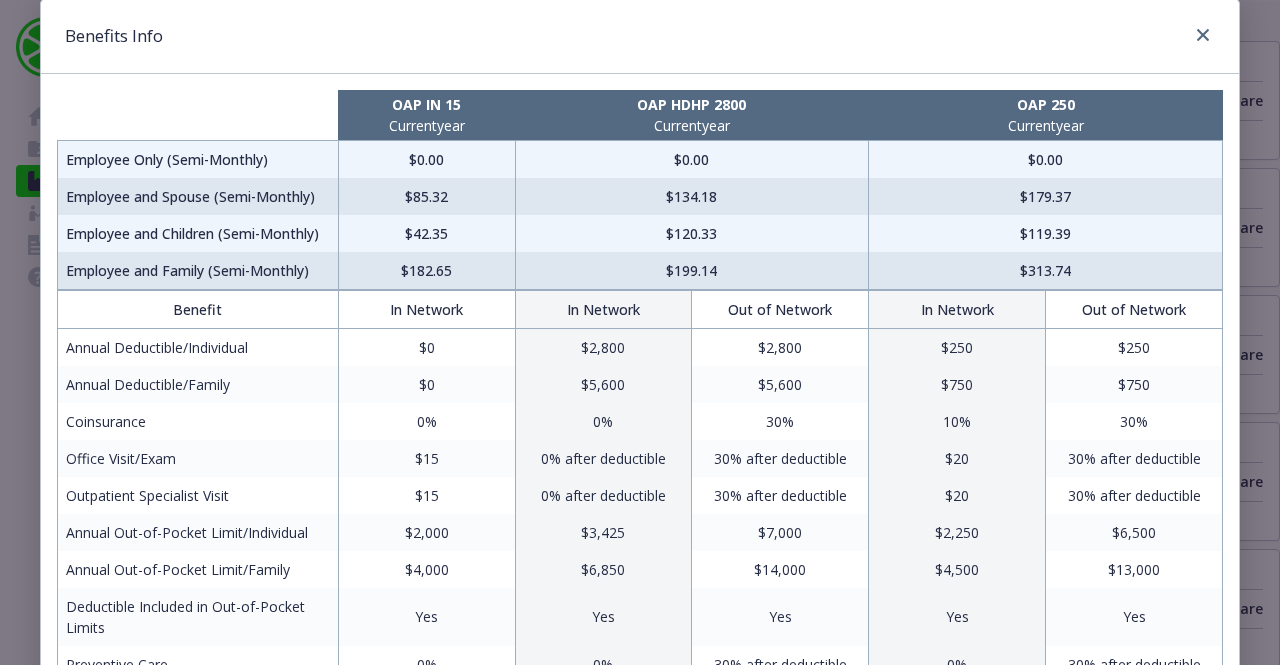 scroll, scrollTop: 0, scrollLeft: 0, axis: both 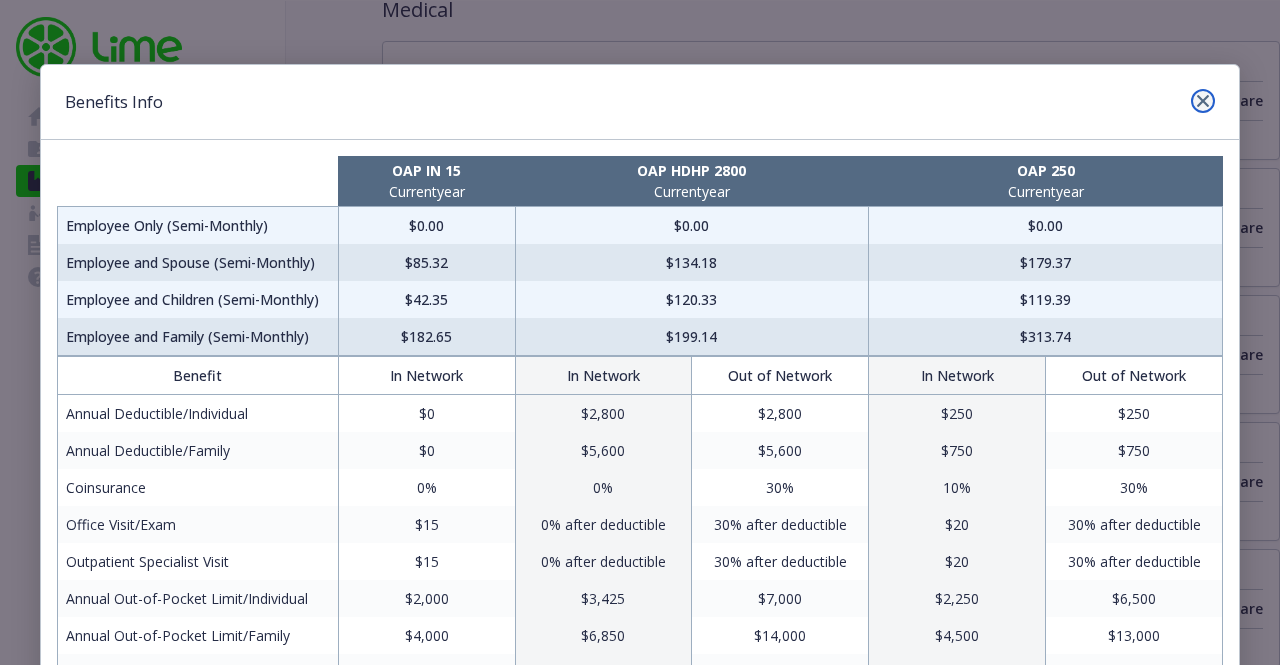 click 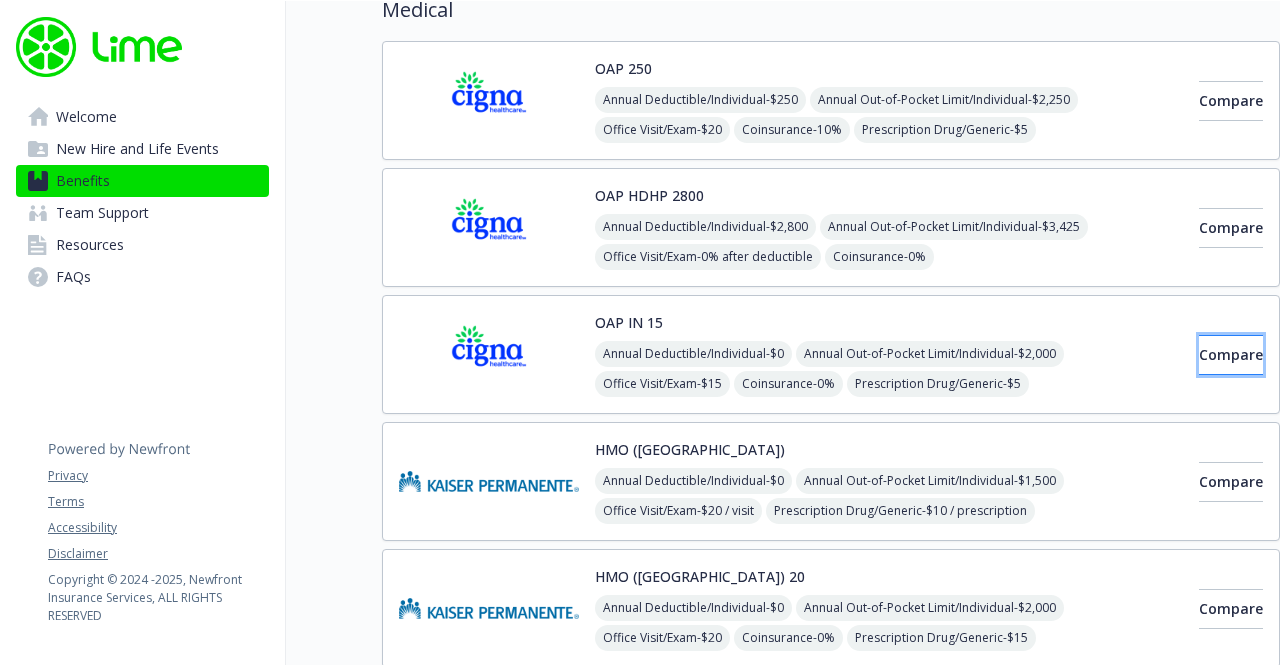 click on "Compare" at bounding box center [1231, 354] 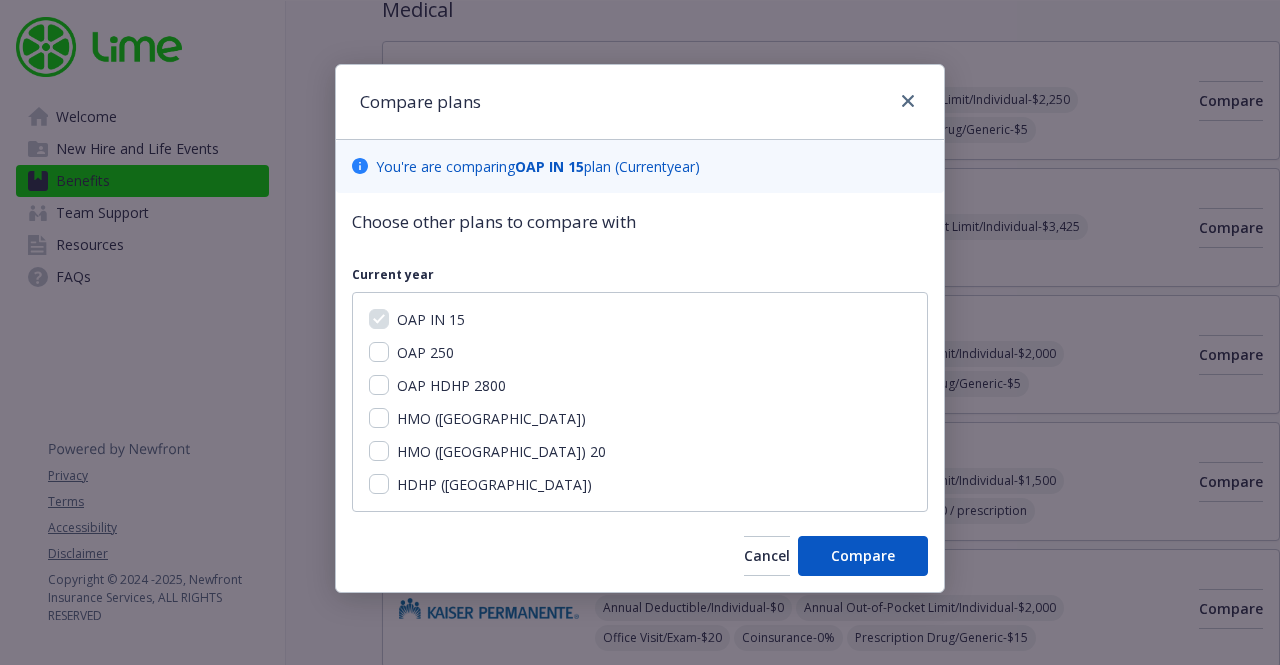 click on "OAP 250" at bounding box center [425, 352] 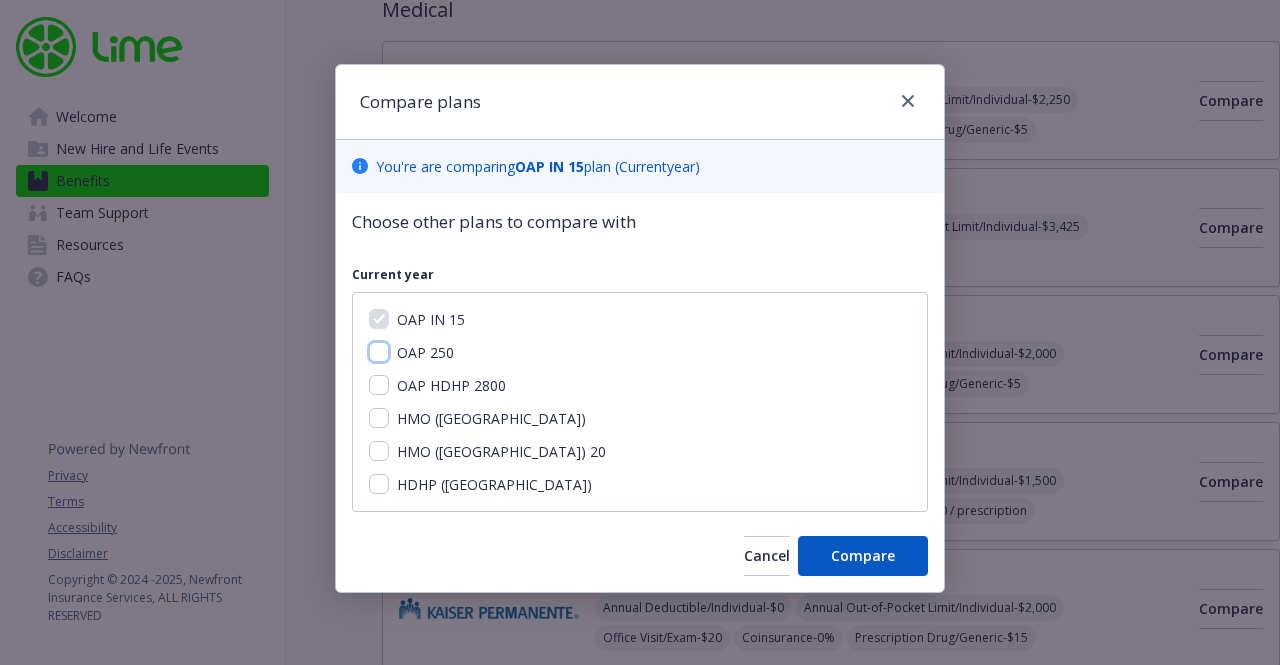 click on "OAP 250" at bounding box center (379, 352) 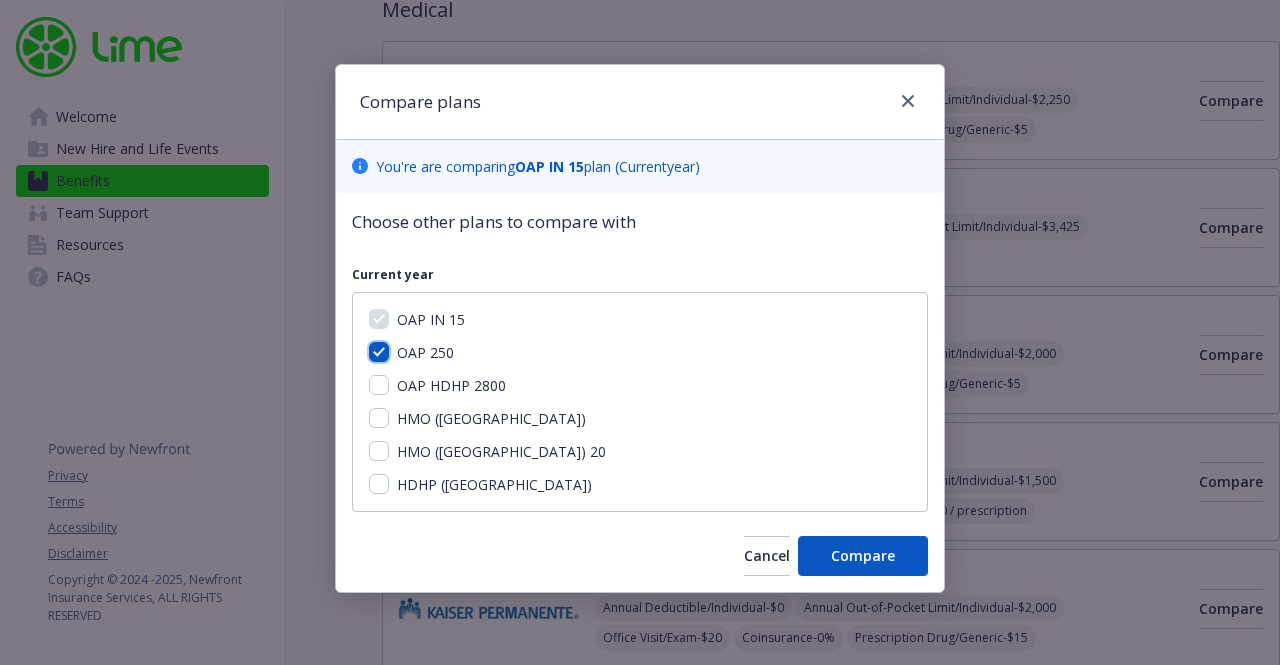 checkbox on "true" 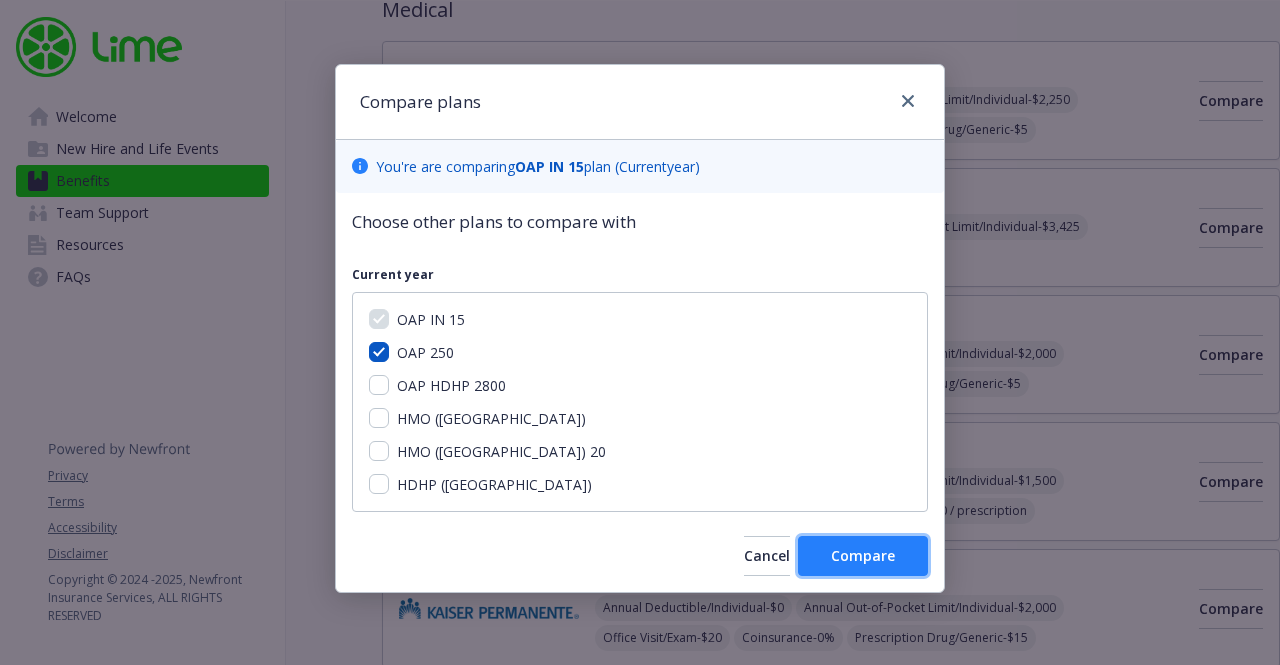 click on "Compare" at bounding box center (863, 556) 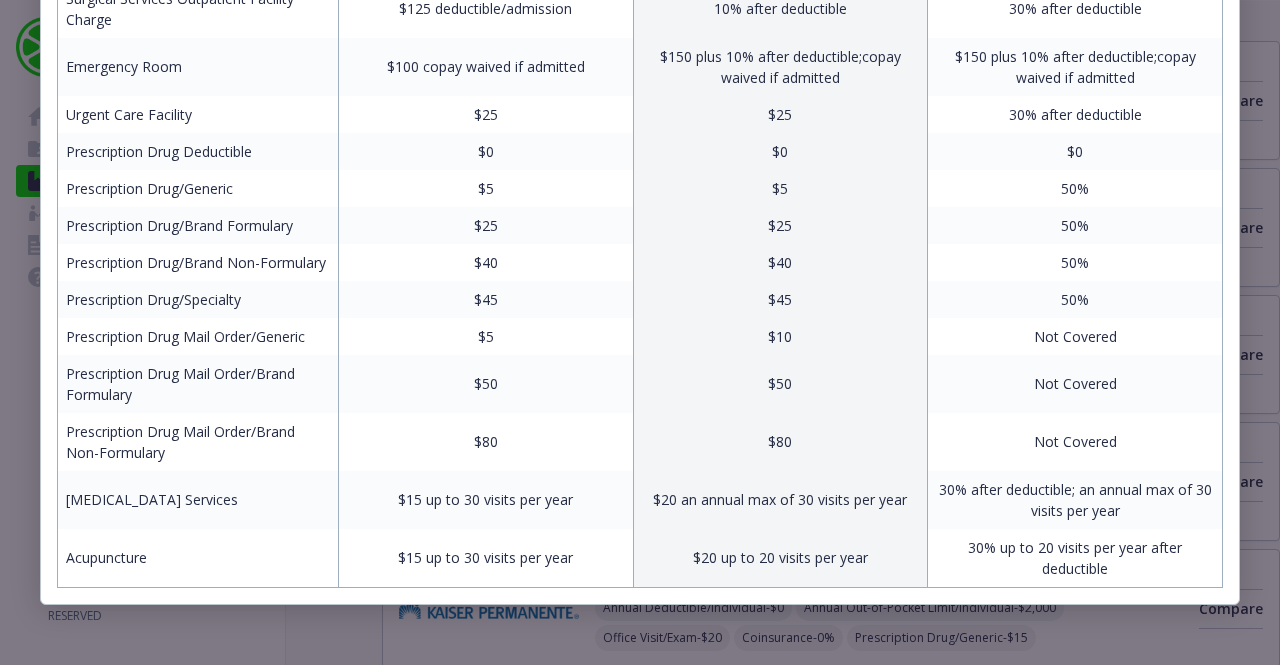 scroll, scrollTop: 0, scrollLeft: 0, axis: both 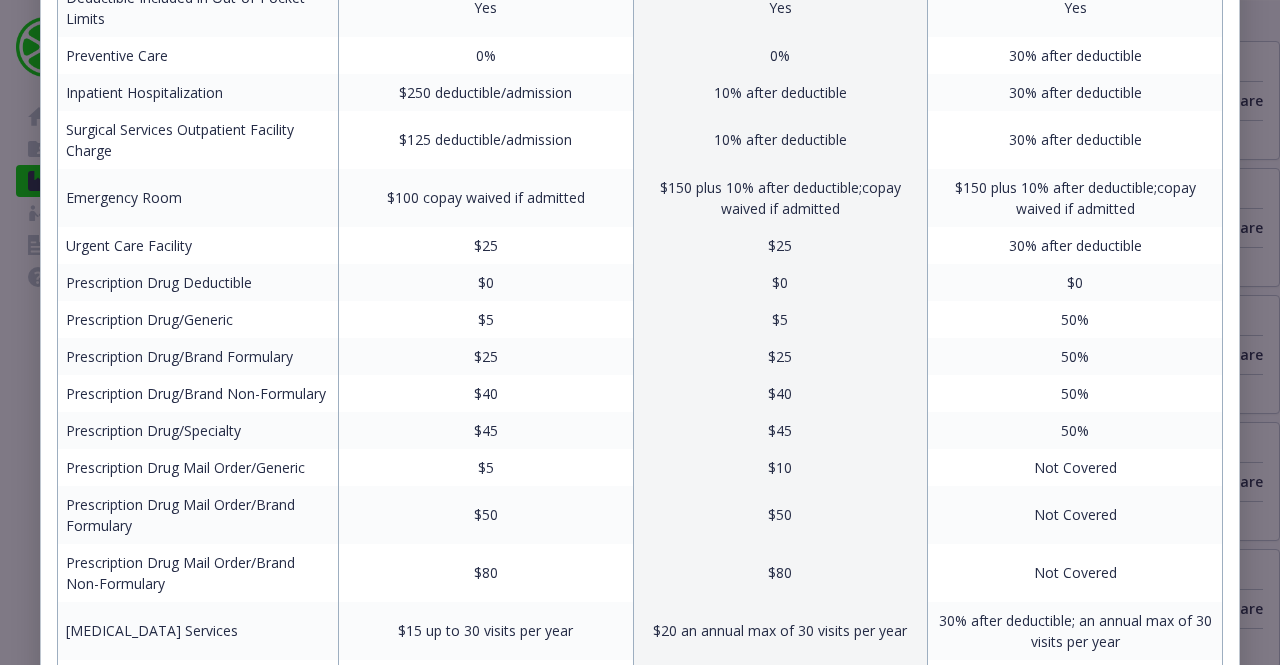 click on "Benefits Info OAP IN 15 Current  year OAP 250 Current  year Employee Only (Semi-Monthly) $0.00 $0.00 Employee and Spouse (Semi-Monthly) $85.32 $179.37 Employee and Children (Semi-Monthly) $42.35 $119.39 Employee and Family (Semi-Monthly) $182.65 $313.74 Benefit In Network In Network Out of Network Annual Deductible/Individual $0 $250 $250 Annual Deductible/Family $0 $750 $750 Coinsurance 0% 10% 30% Office Visit/Exam $15 $20 30% after deductible Outpatient Specialist Visit $15 $20 30% after deductible Annual Out-of-Pocket Limit/Individual $2,000 $2,250 $6,500 Annual Out-of-Pocket Limit/Family $4,000 $4,500 $13,000 Deductible Included in Out-of-Pocket Limits Yes Yes Yes Preventive Care 0% 0% 30% after deductible Inpatient Hospitalization $250 deductible/admission 10% after deductible 30% after deductible Surgical Services Outpatient Facility Charge $125 deductible/admission 10% after deductible 30% after deductible Emergency Room $100 copay waived if admitted Urgent Care Facility $25 $25 30% after deductible $0" at bounding box center [640, 332] 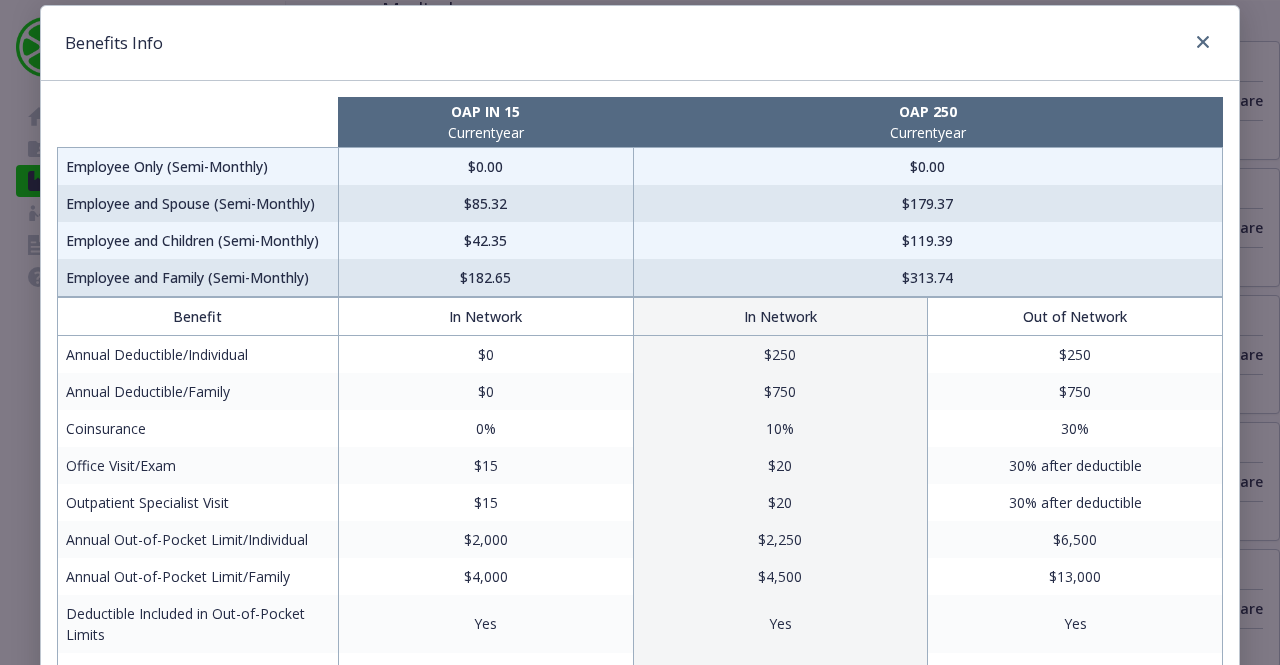 scroll, scrollTop: 0, scrollLeft: 0, axis: both 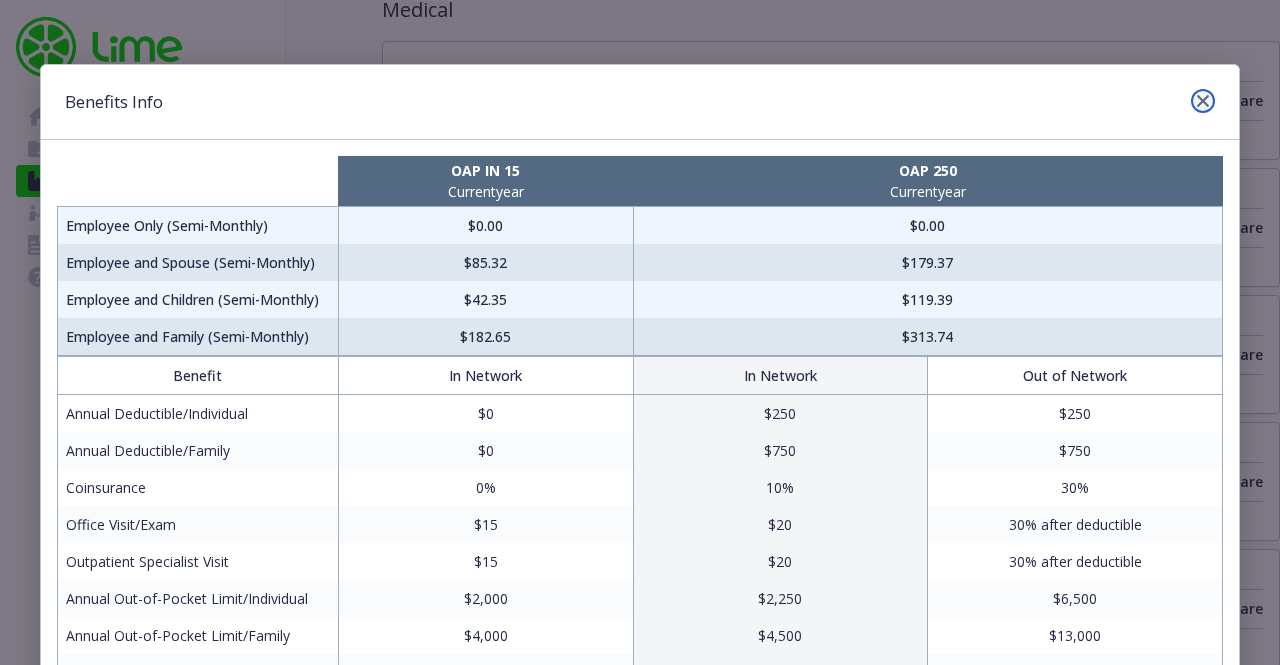 click at bounding box center [1203, 101] 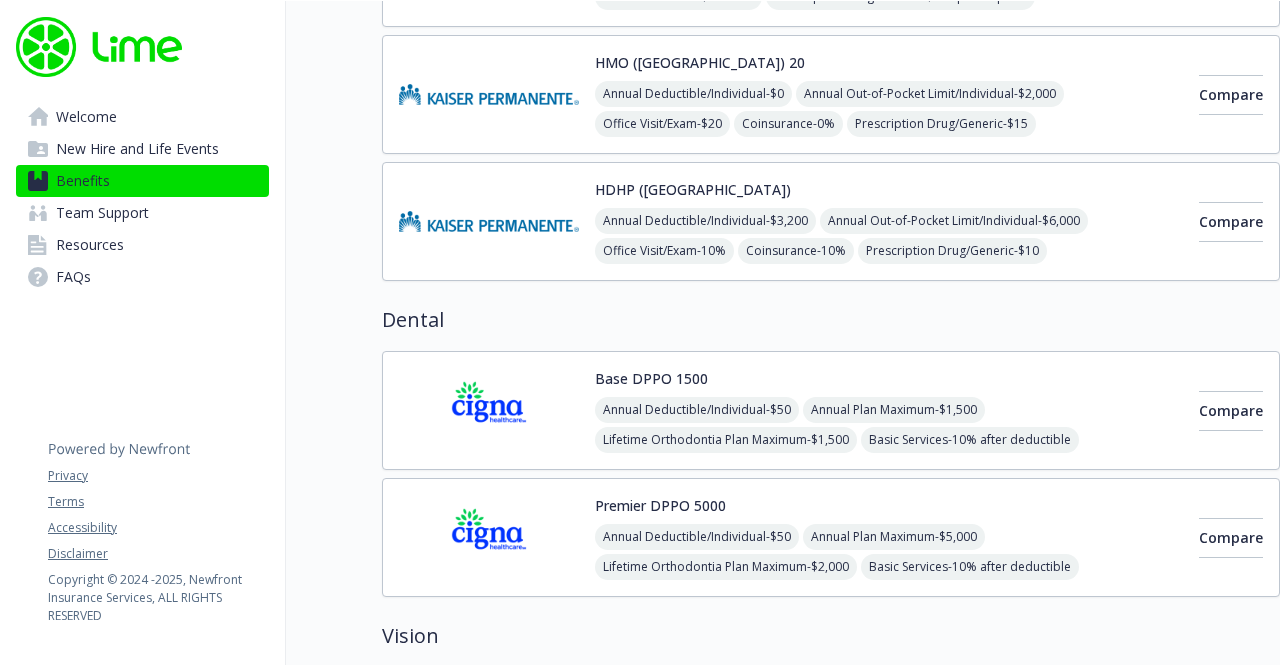 scroll, scrollTop: 696, scrollLeft: 0, axis: vertical 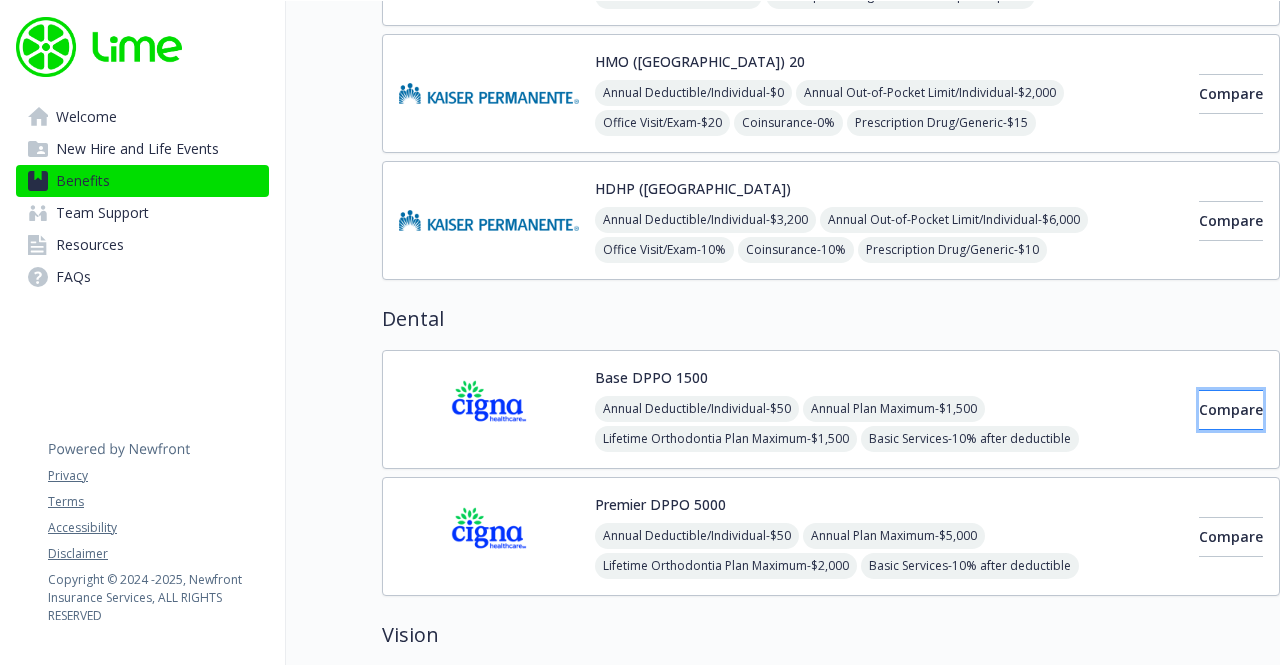 click on "Compare" at bounding box center [1231, 410] 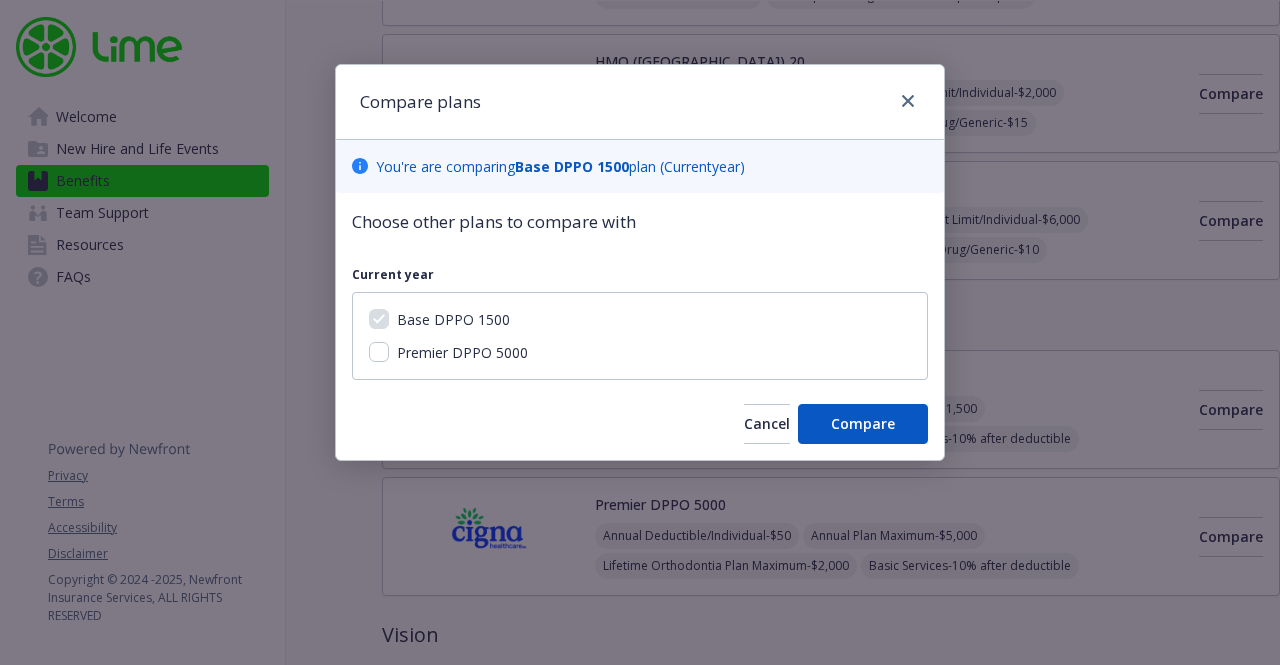 click on "Premier DPPO 5000" at bounding box center [462, 352] 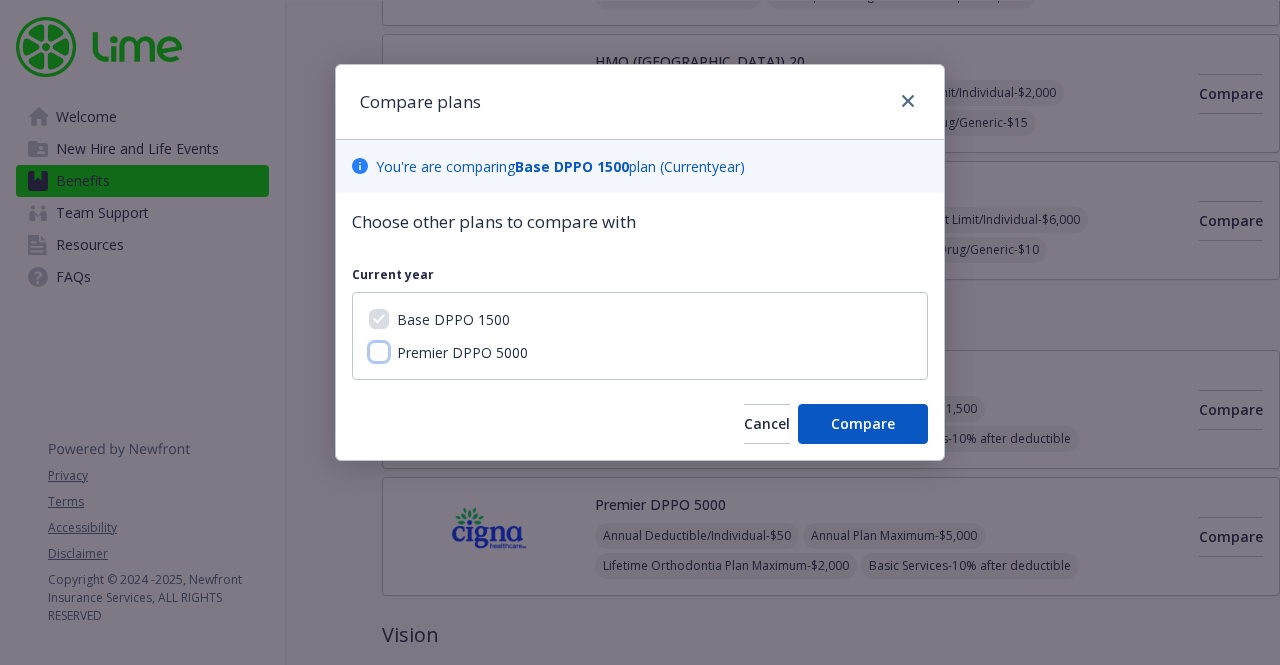 click on "Premier DPPO 5000" at bounding box center (379, 352) 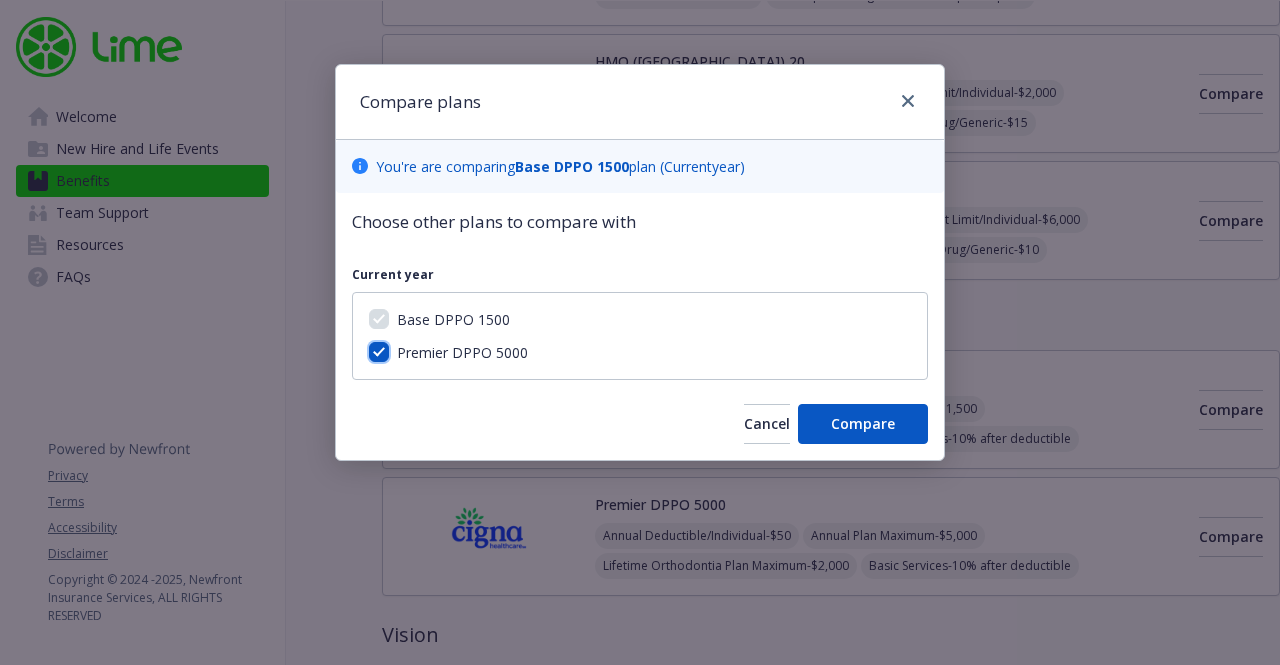 checkbox on "true" 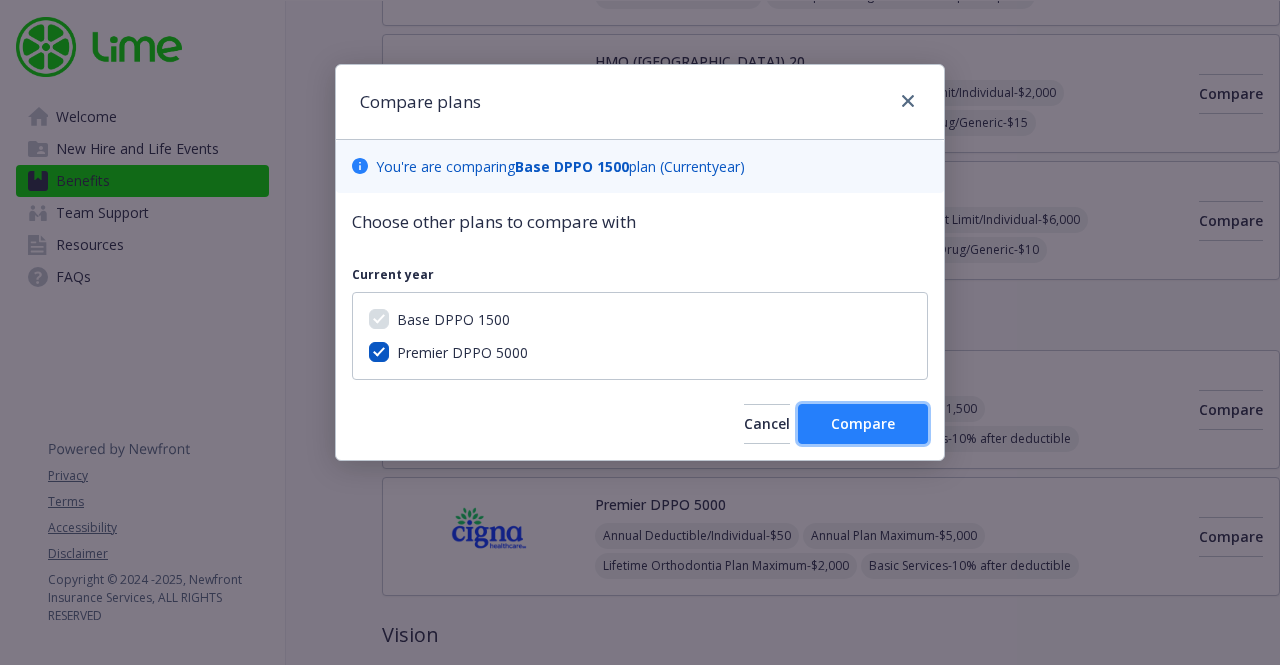 click on "Compare" at bounding box center (863, 423) 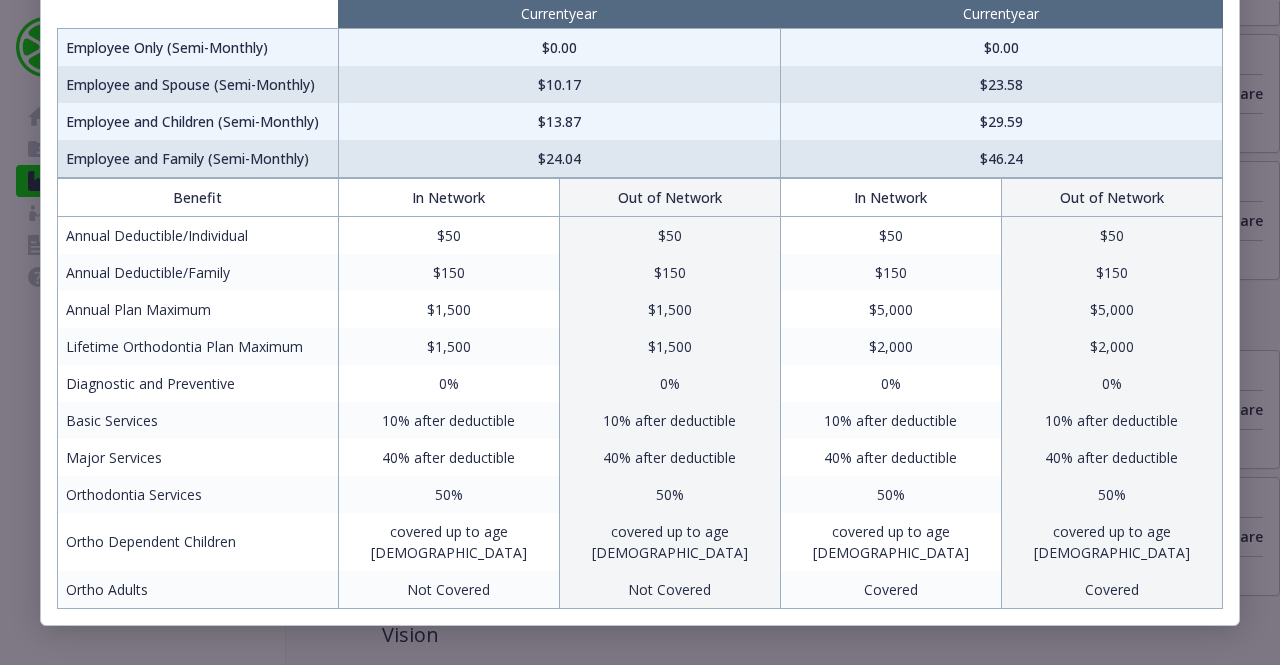 scroll, scrollTop: 0, scrollLeft: 0, axis: both 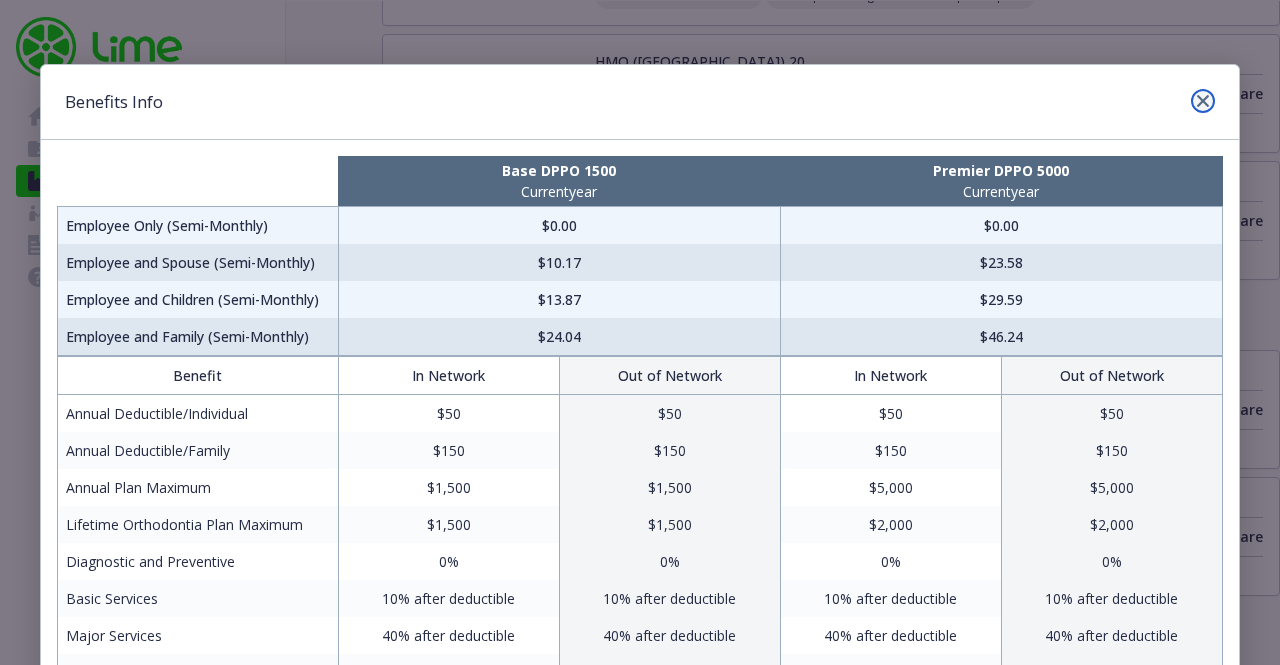 click at bounding box center [1203, 101] 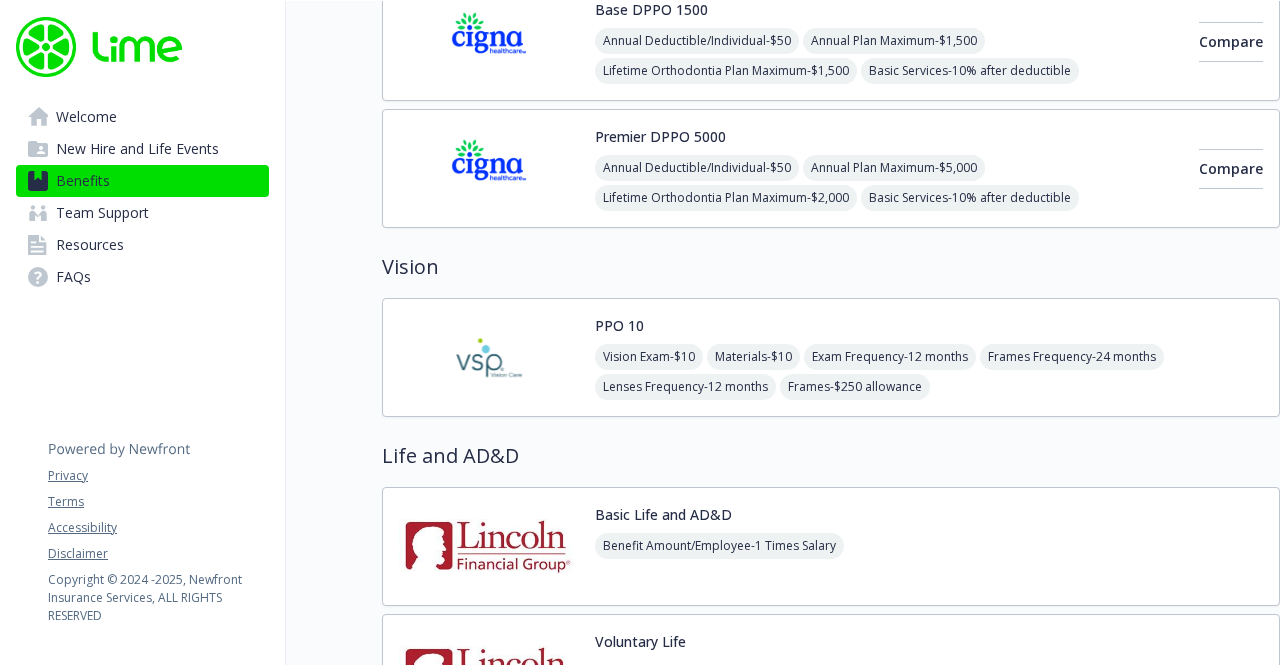 scroll, scrollTop: 1069, scrollLeft: 0, axis: vertical 